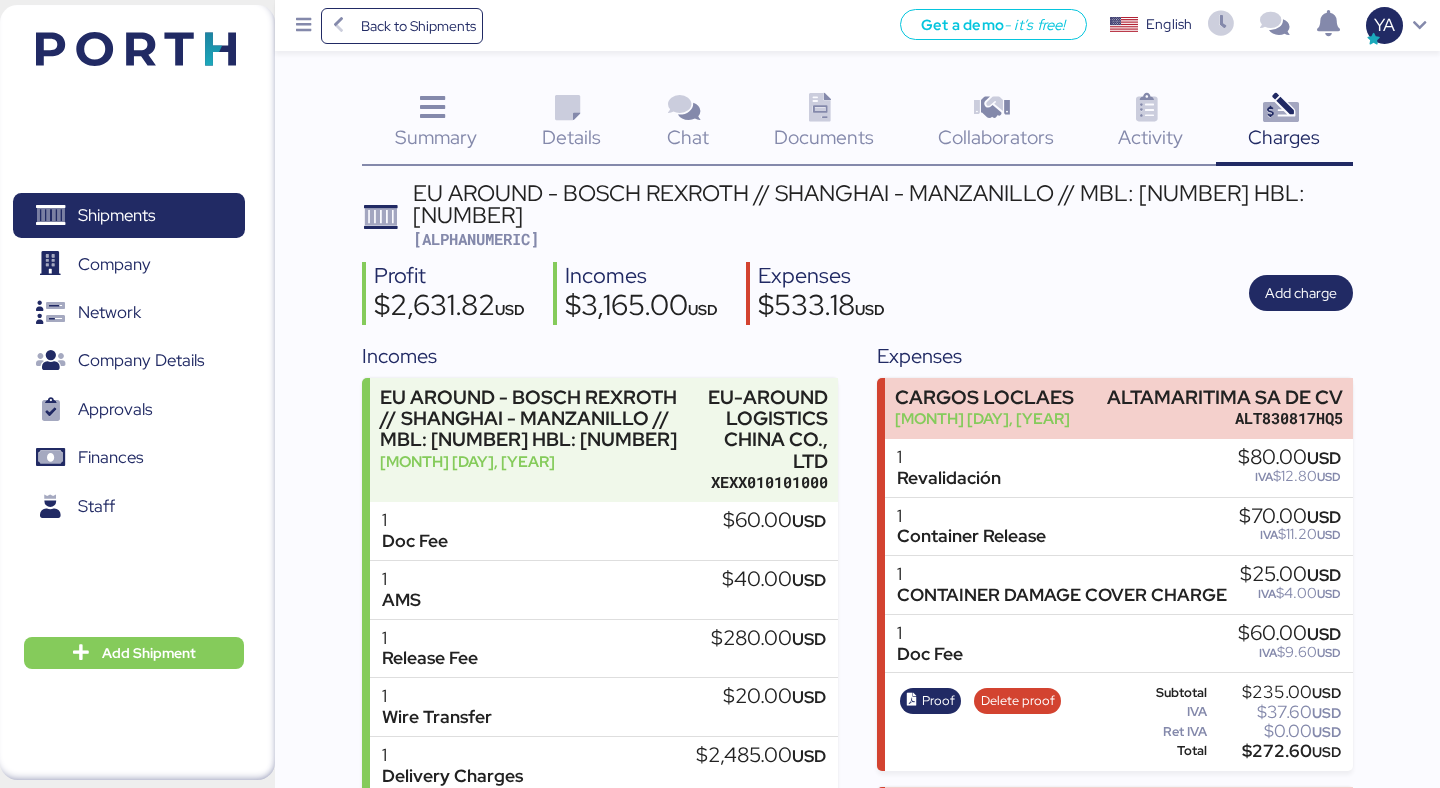 scroll, scrollTop: 0, scrollLeft: 0, axis: both 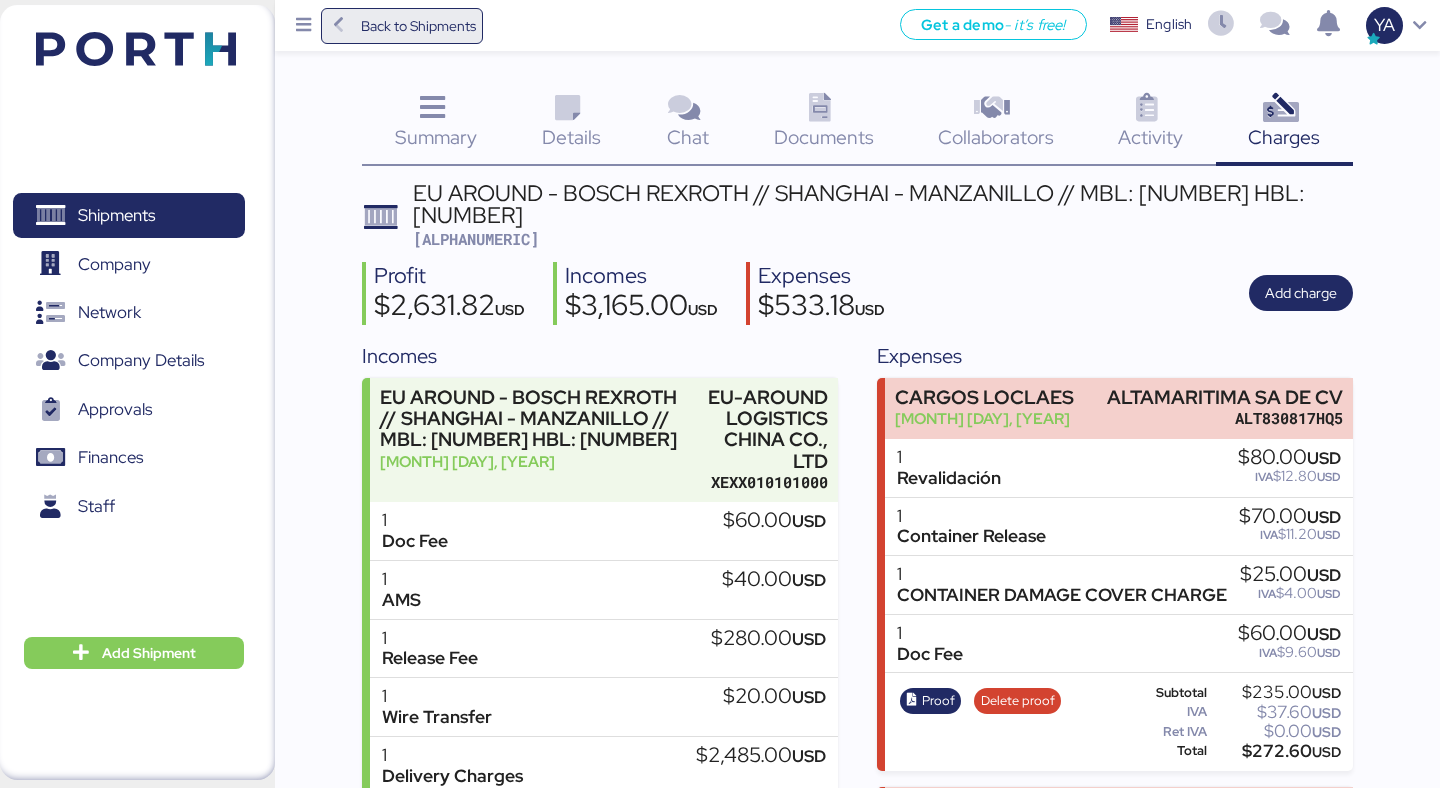 click on "Back to Shipments" at bounding box center (418, 26) 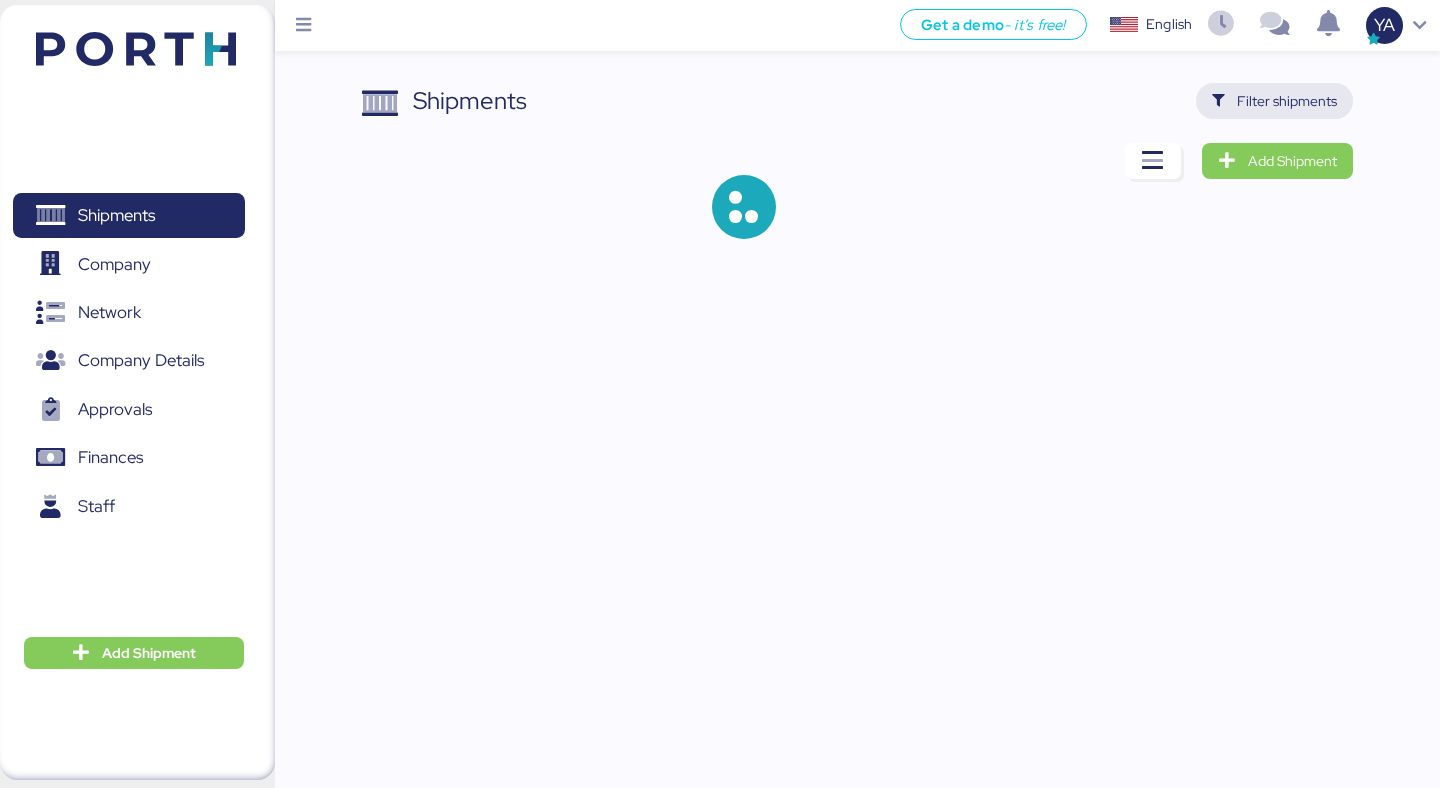 click on "Filter shipments" at bounding box center (1287, 101) 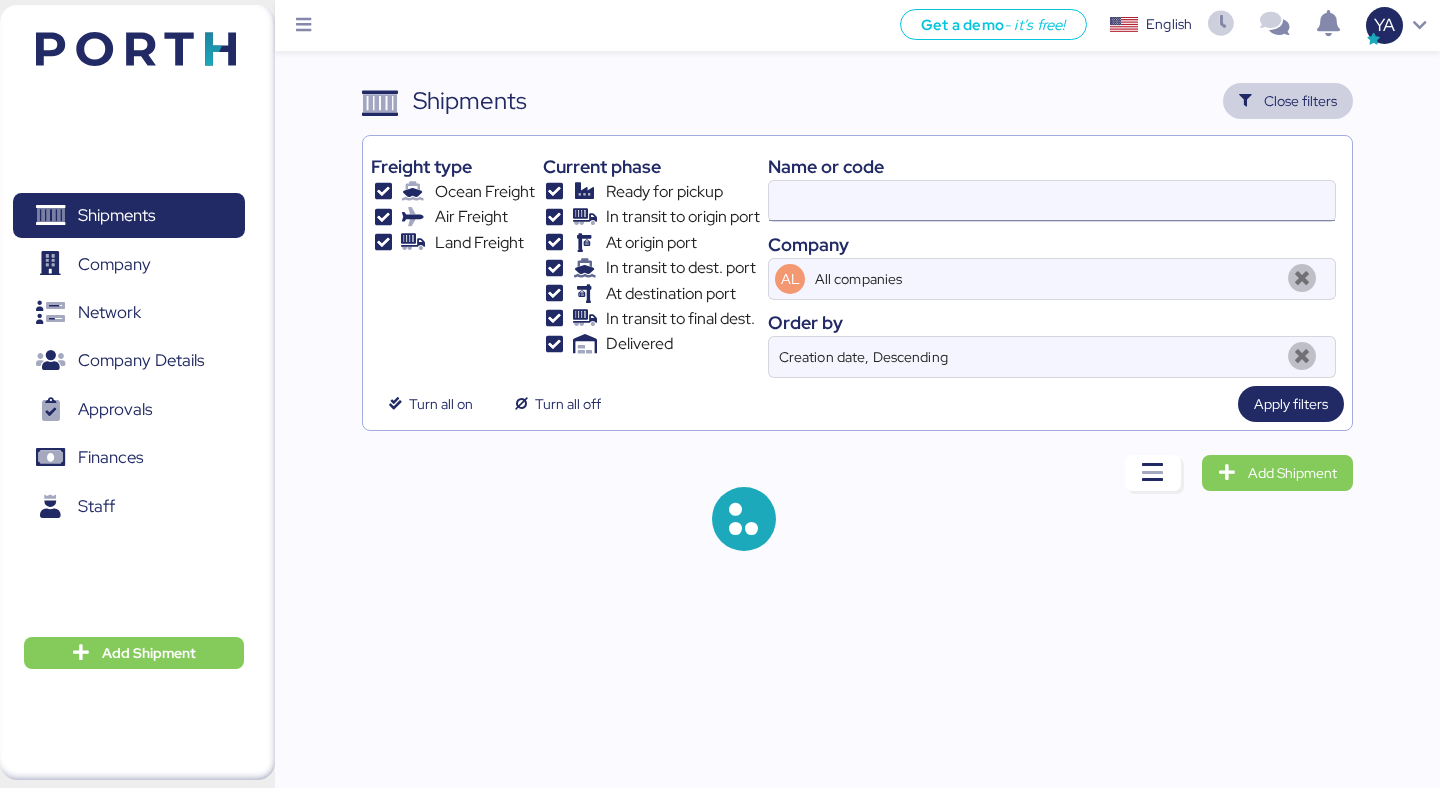 click at bounding box center (1052, 201) 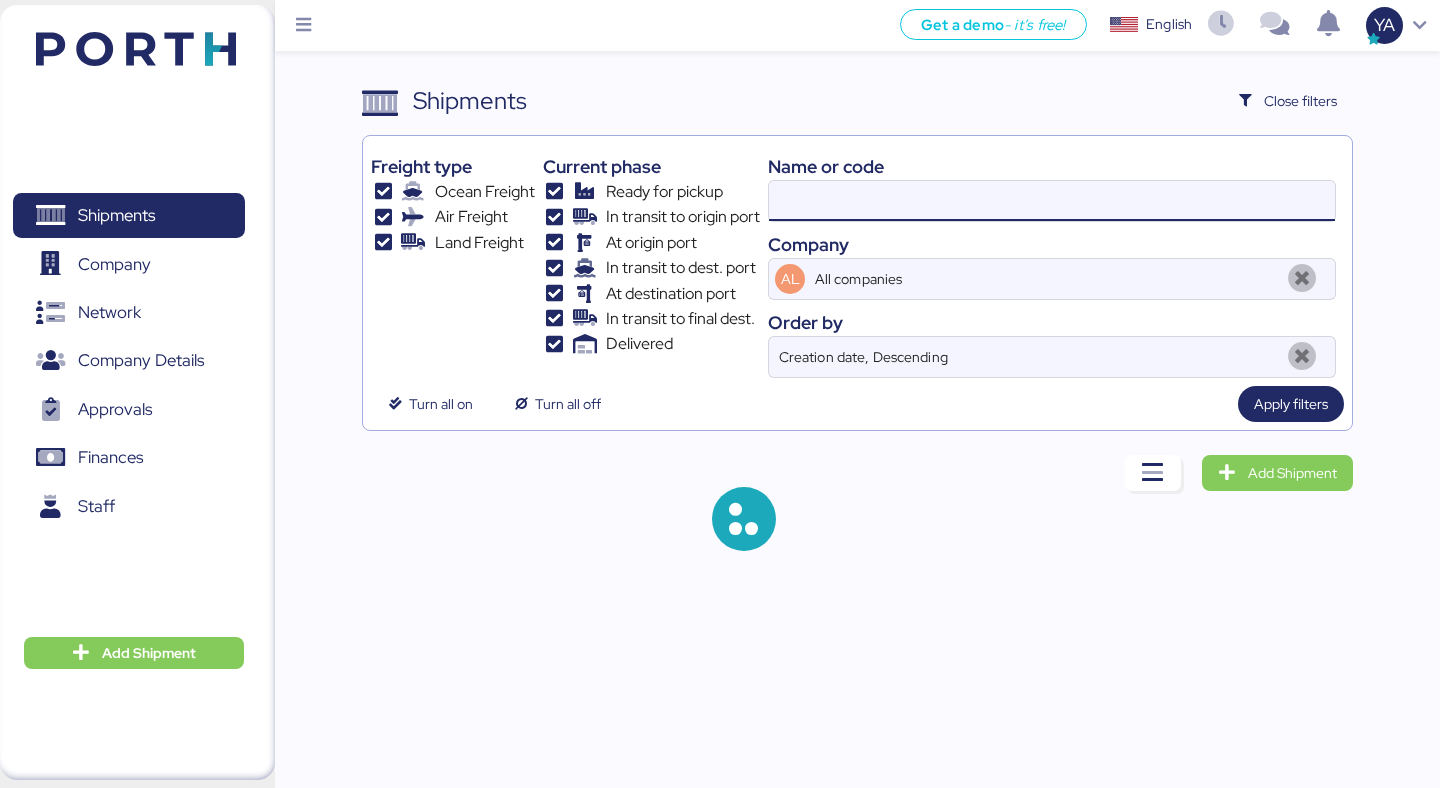 click at bounding box center (1052, 201) 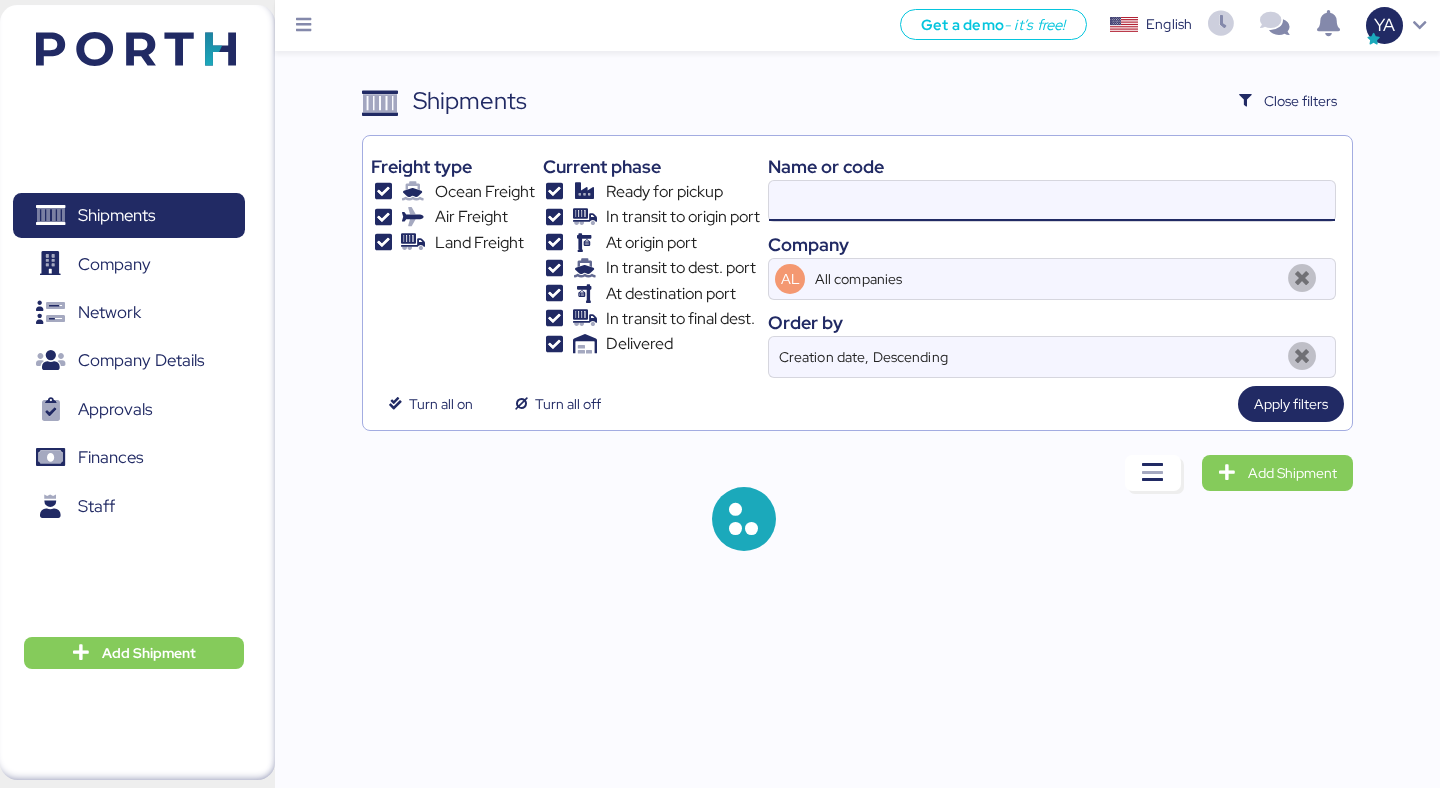 paste on "O0051729" 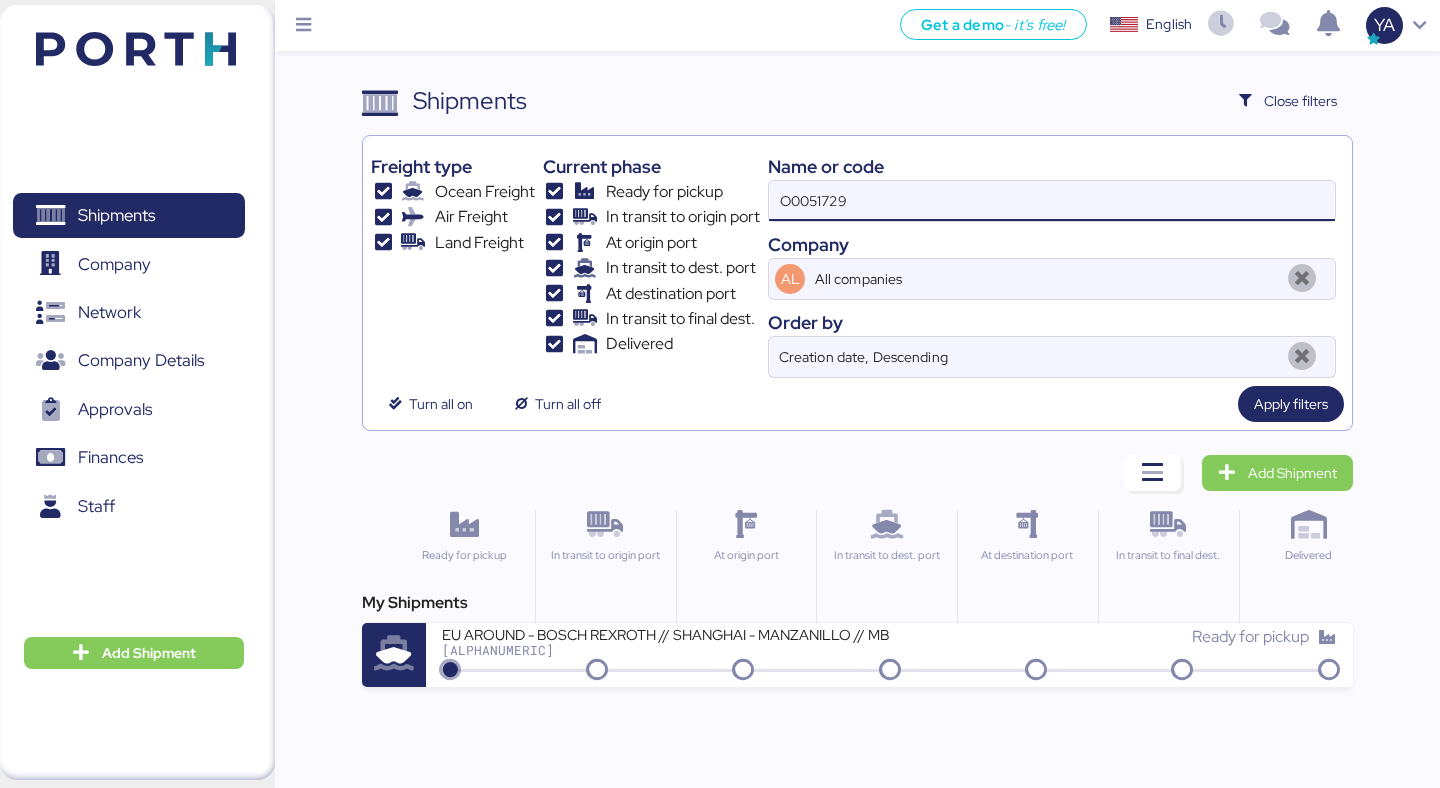 click on "O0051729" at bounding box center [1052, 201] 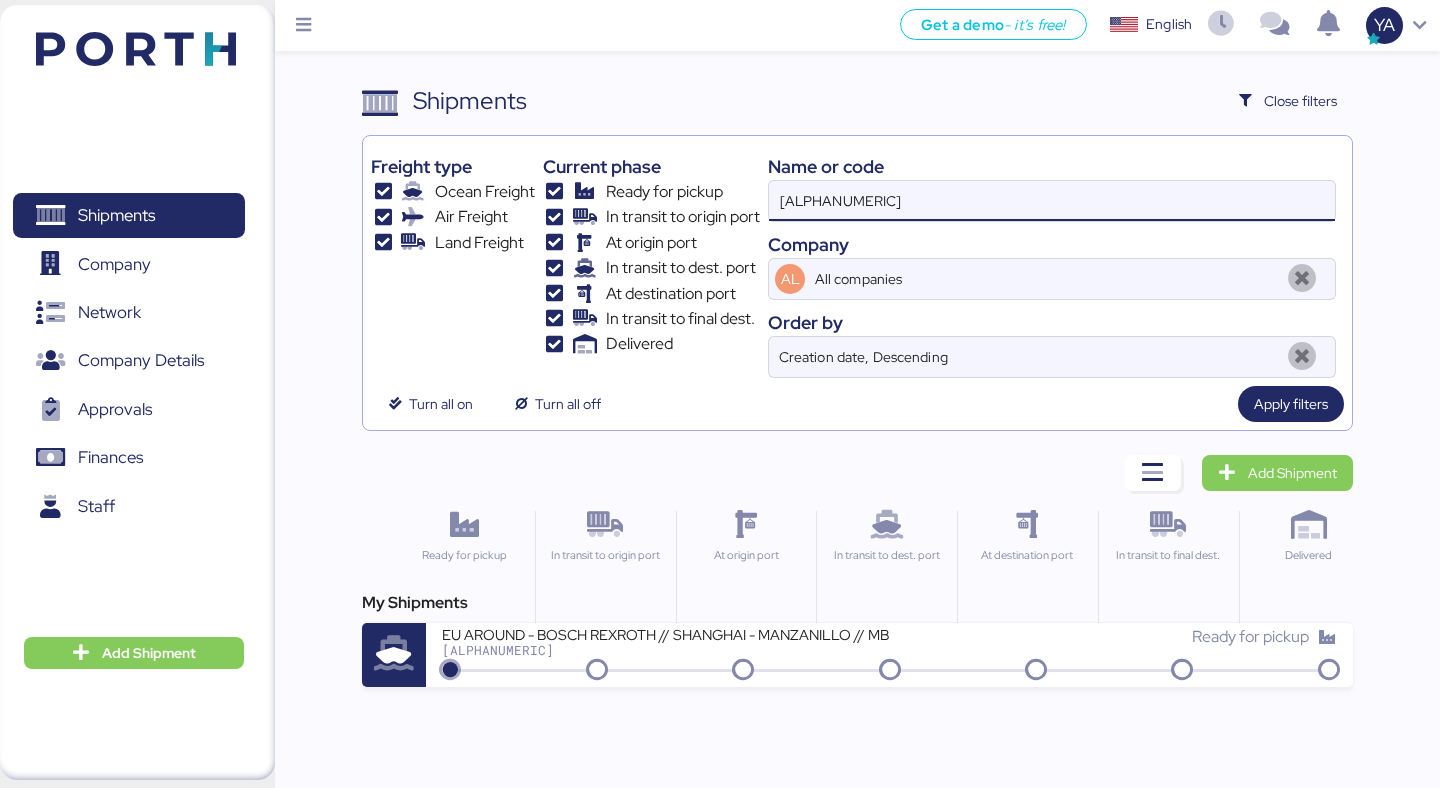 type on "[ALPHANUMERIC]" 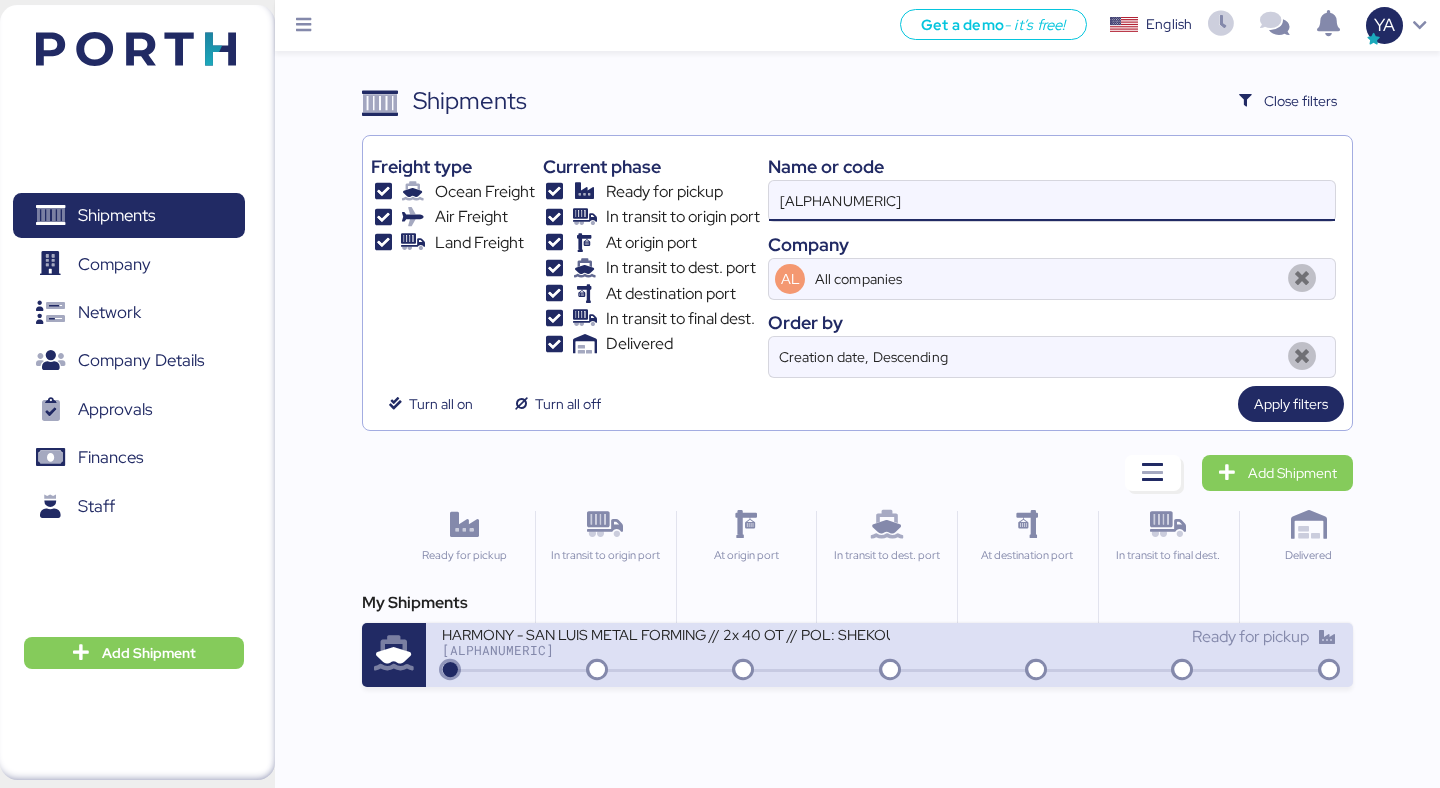 click on "HARMONY - SAN LUIS METAL FORMING // 2x 40 OT // POL: SHEKOU - POD: MANZANILLO // HBL: [NUMBER] MBL: [NUMBER]" at bounding box center [665, 633] 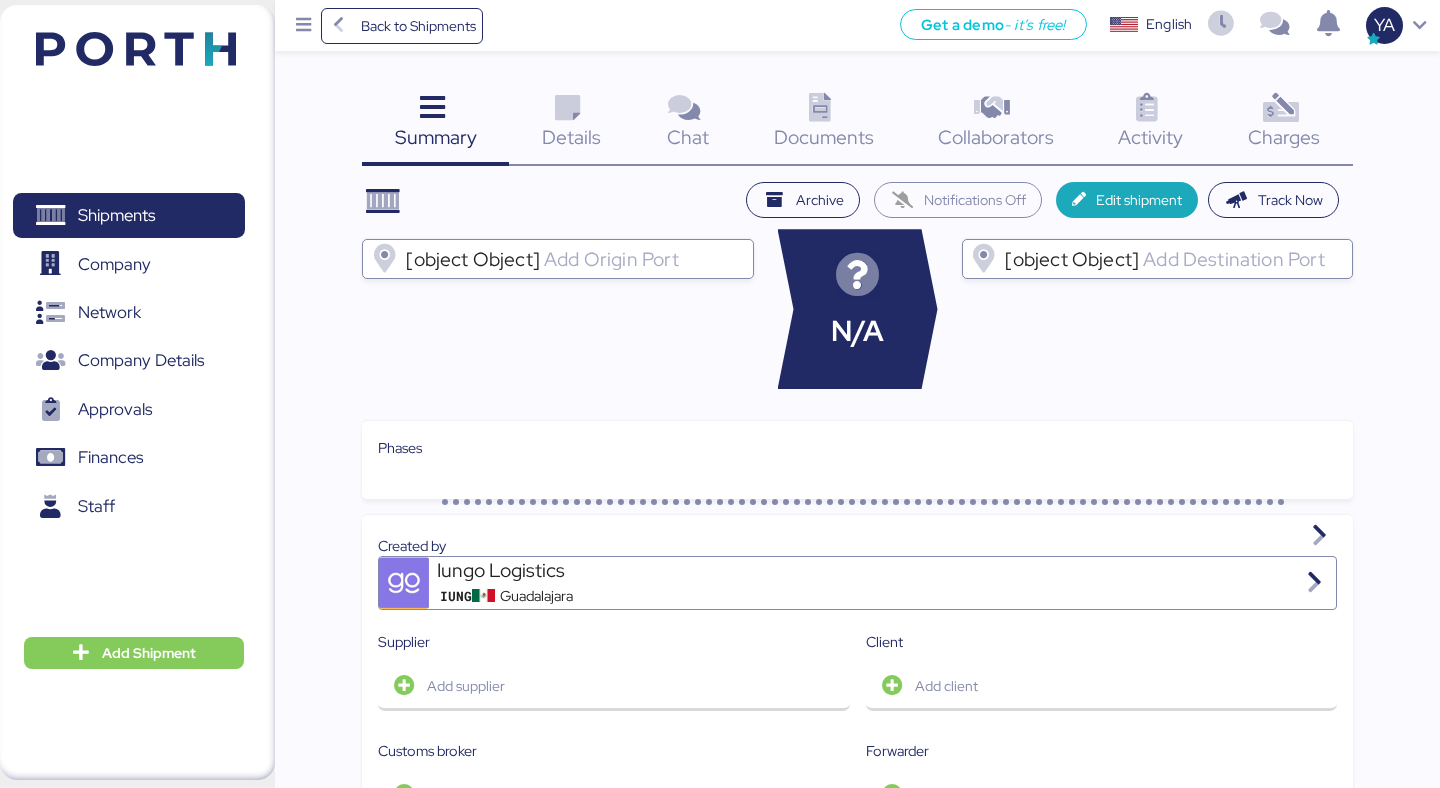 click at bounding box center [567, 108] 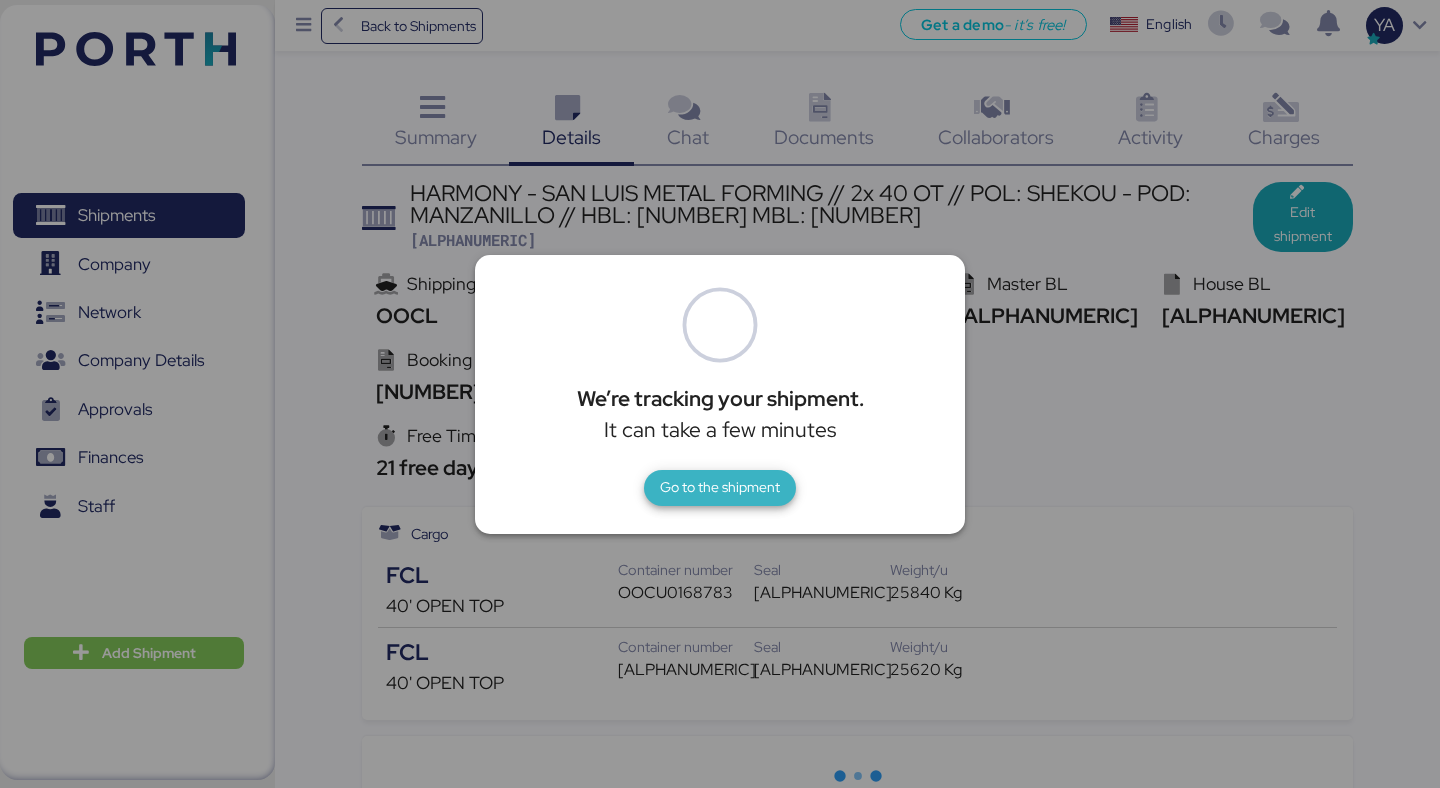 click on "Go to the shipment" at bounding box center [720, 487] 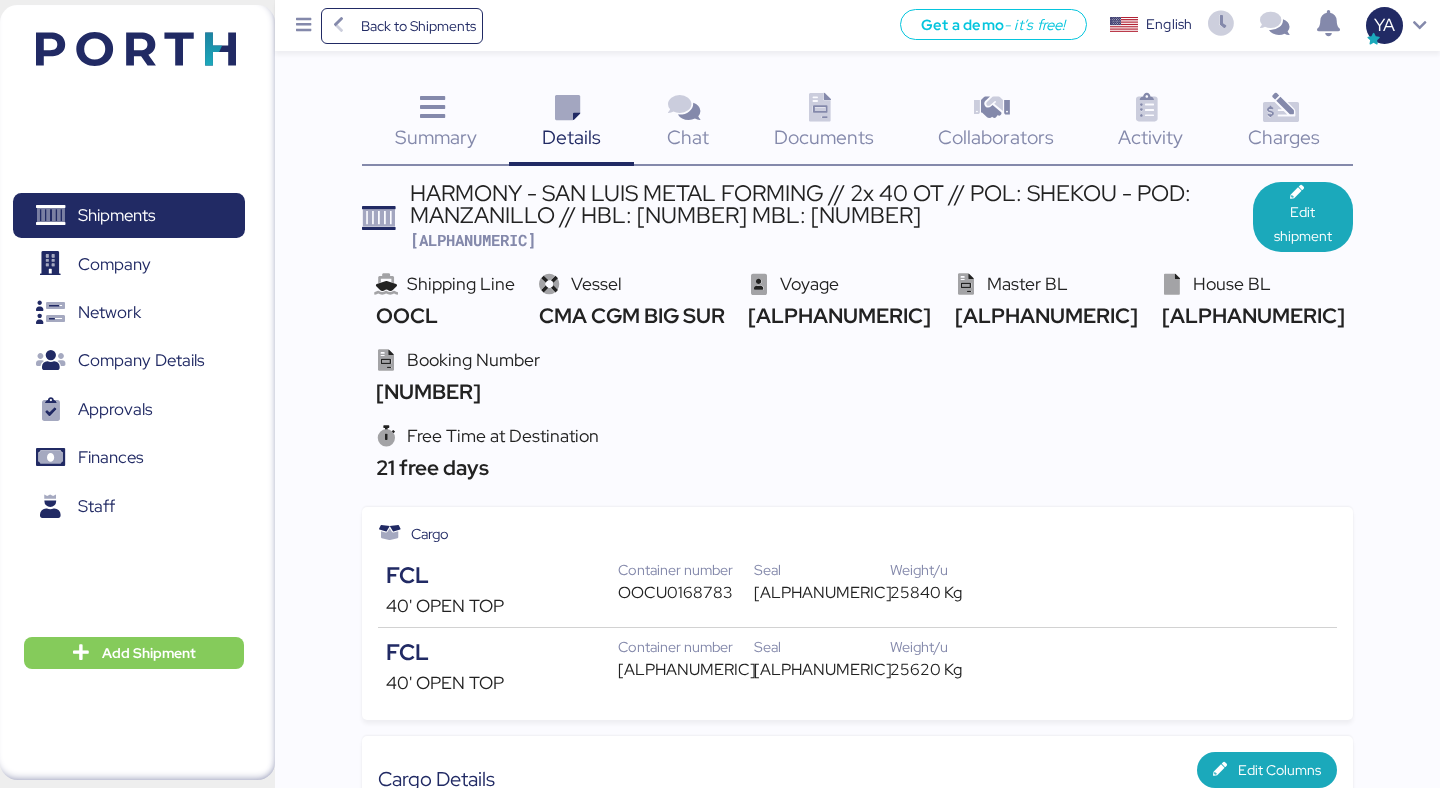 click on "OOCU0168783" at bounding box center (686, 593) 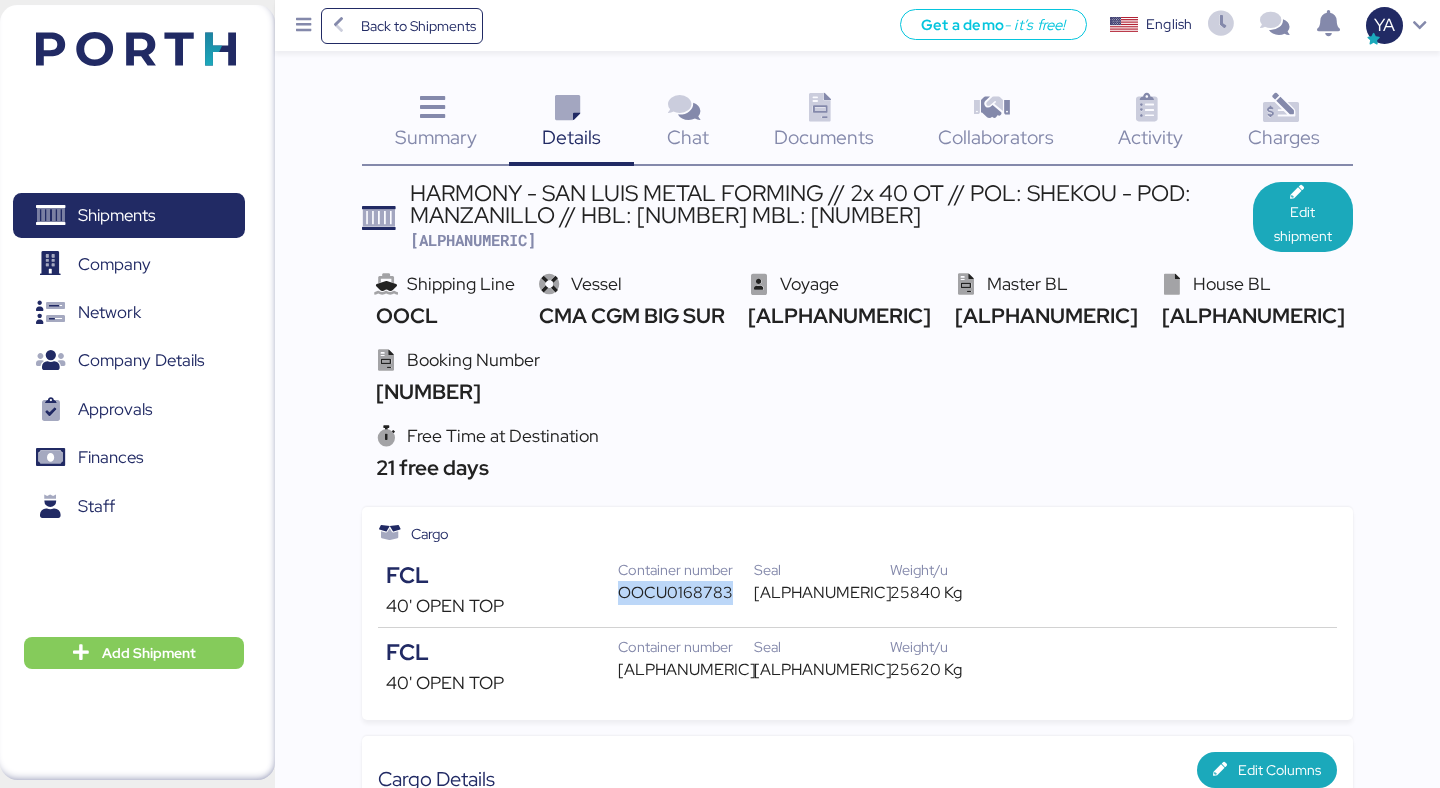 click on "OOCU0168783" at bounding box center [686, 593] 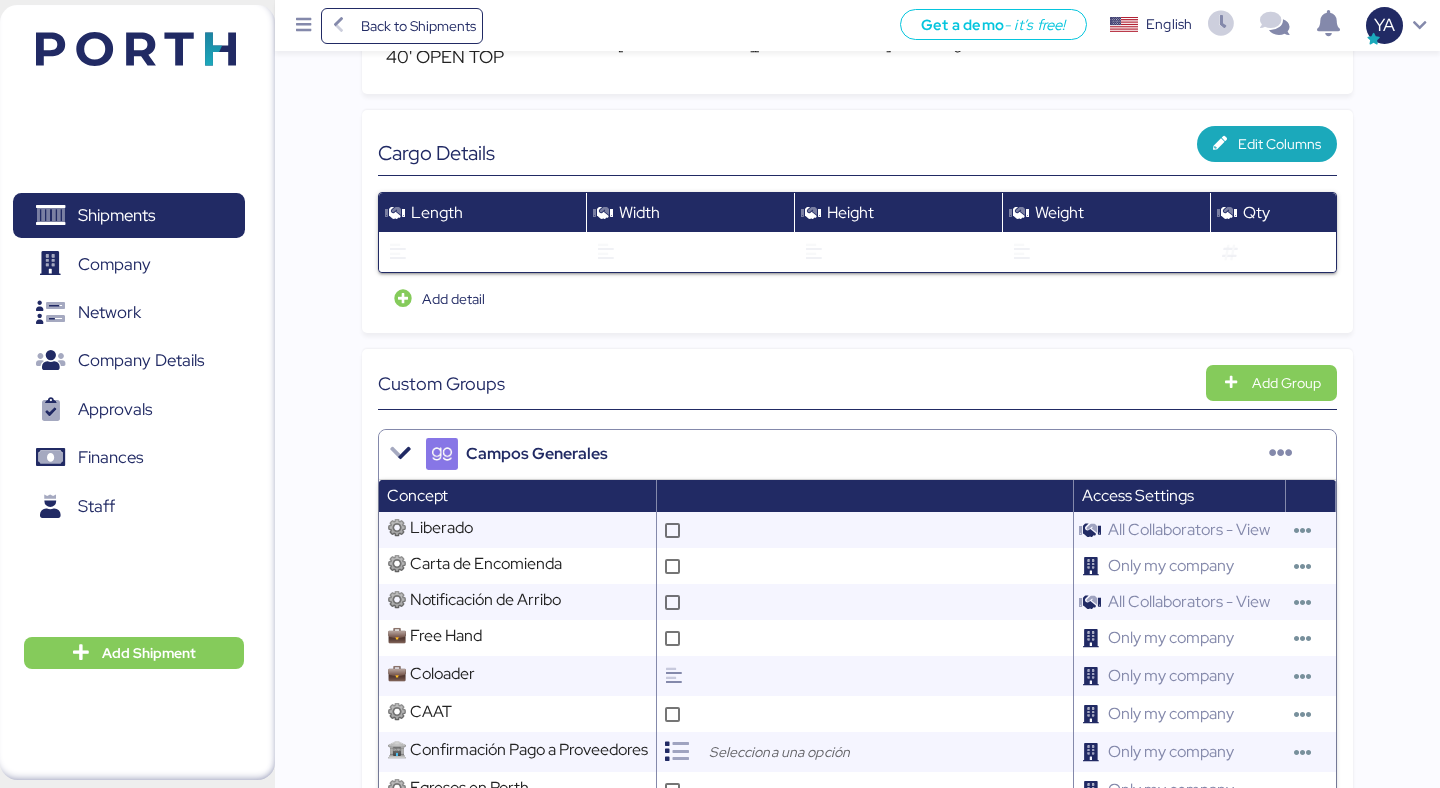 scroll, scrollTop: 0, scrollLeft: 0, axis: both 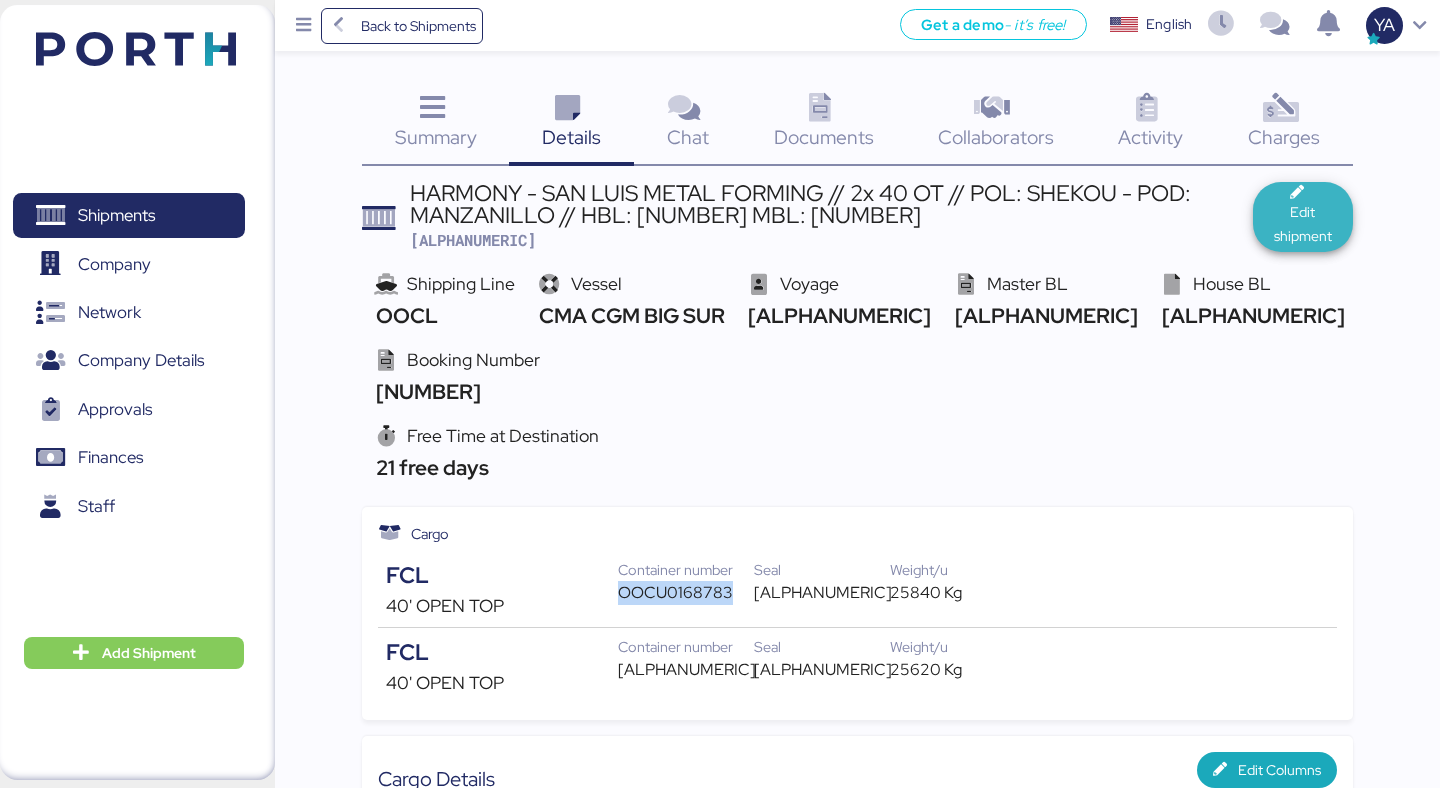 click on "Edit shipment" at bounding box center [1303, 217] 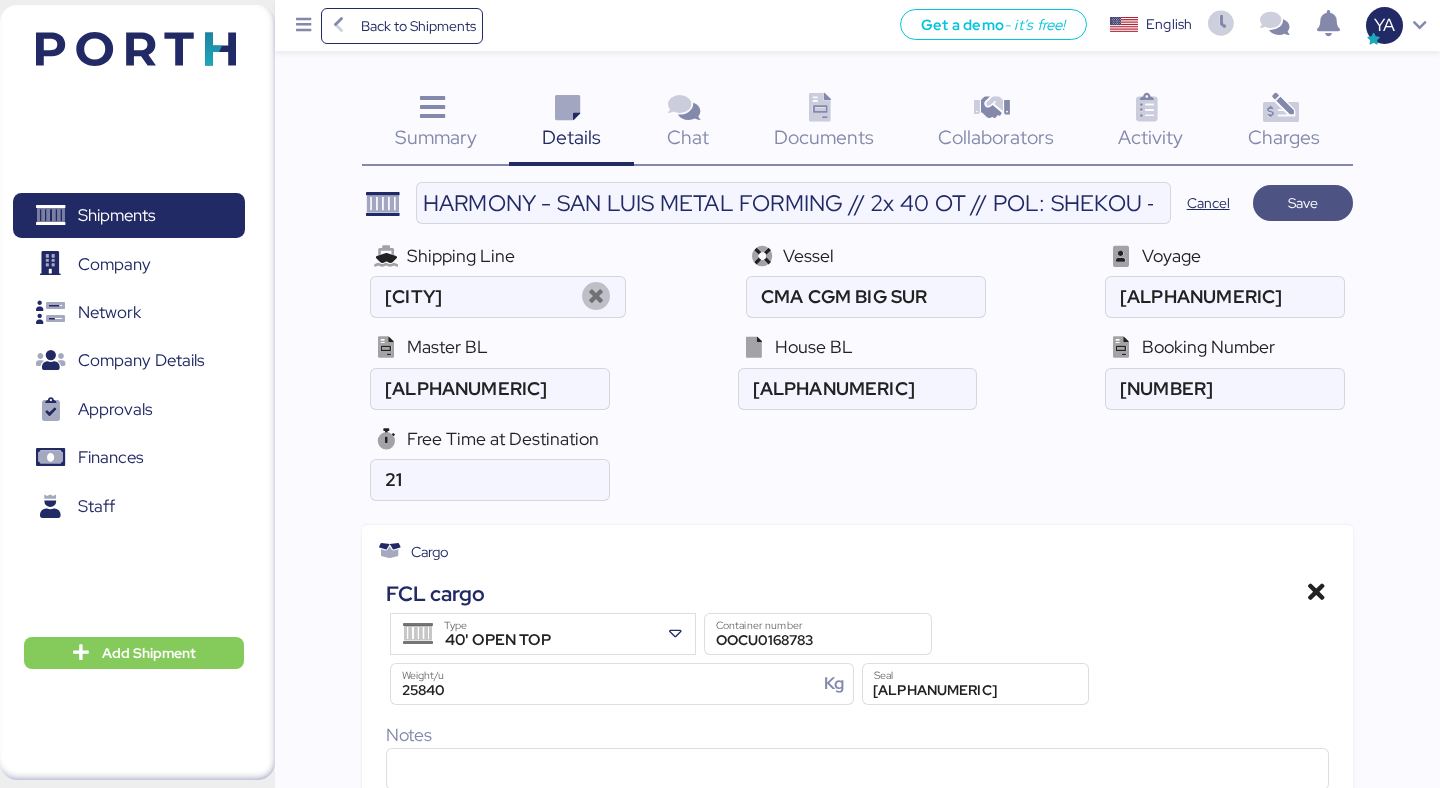 type on "OOCL" 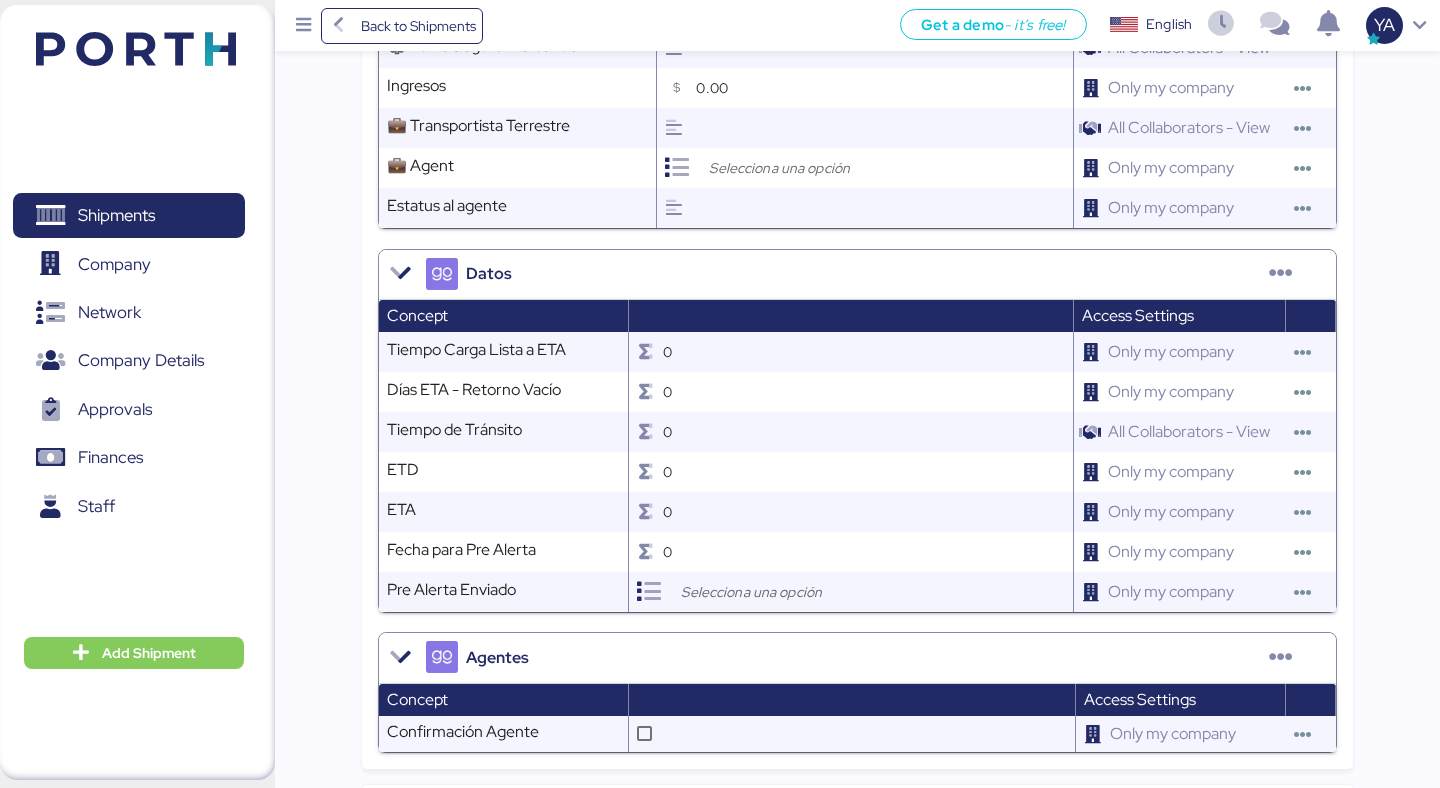 scroll, scrollTop: 2609, scrollLeft: 0, axis: vertical 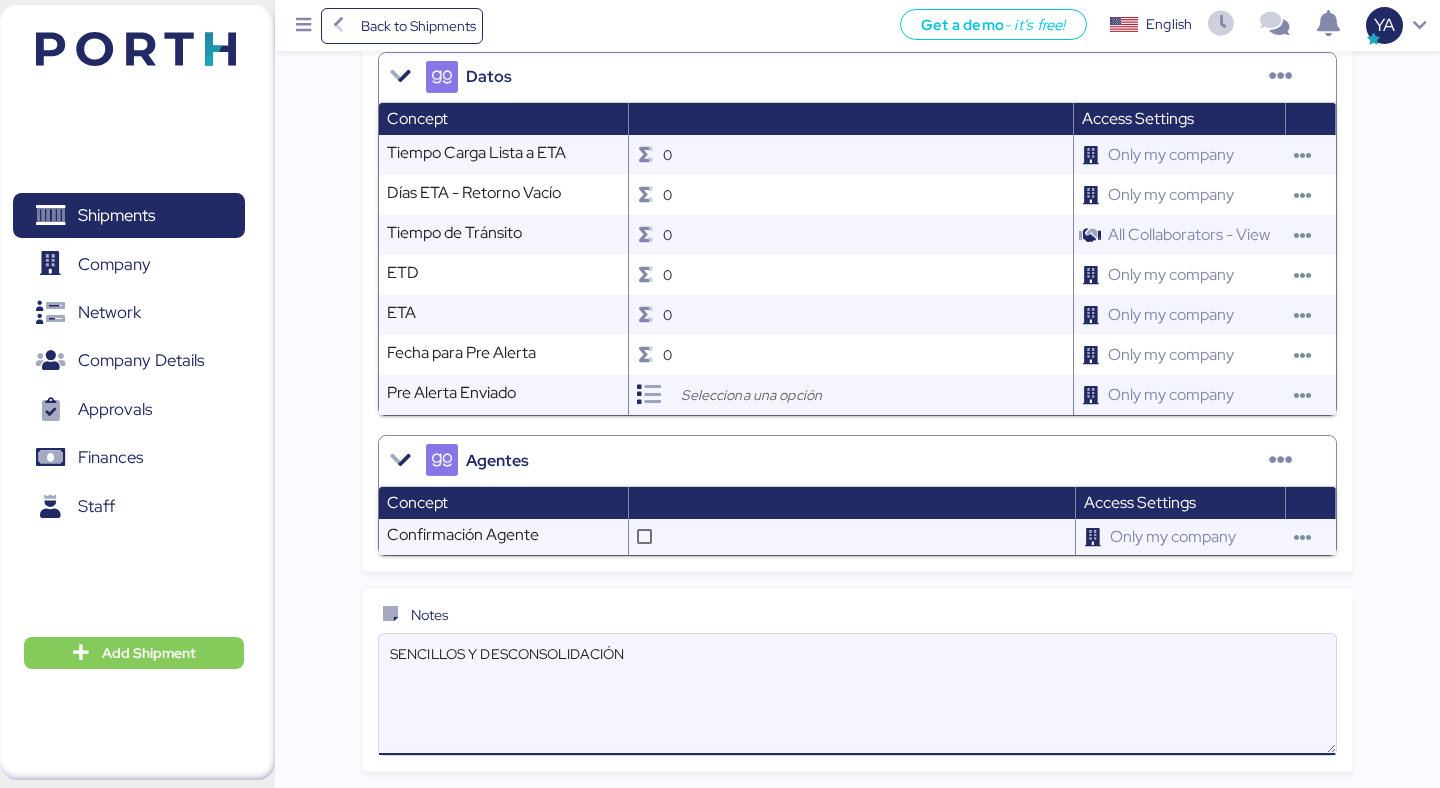 click on "SENCILLOS Y DESCONSOLIDACIÓN" at bounding box center [857, 694] 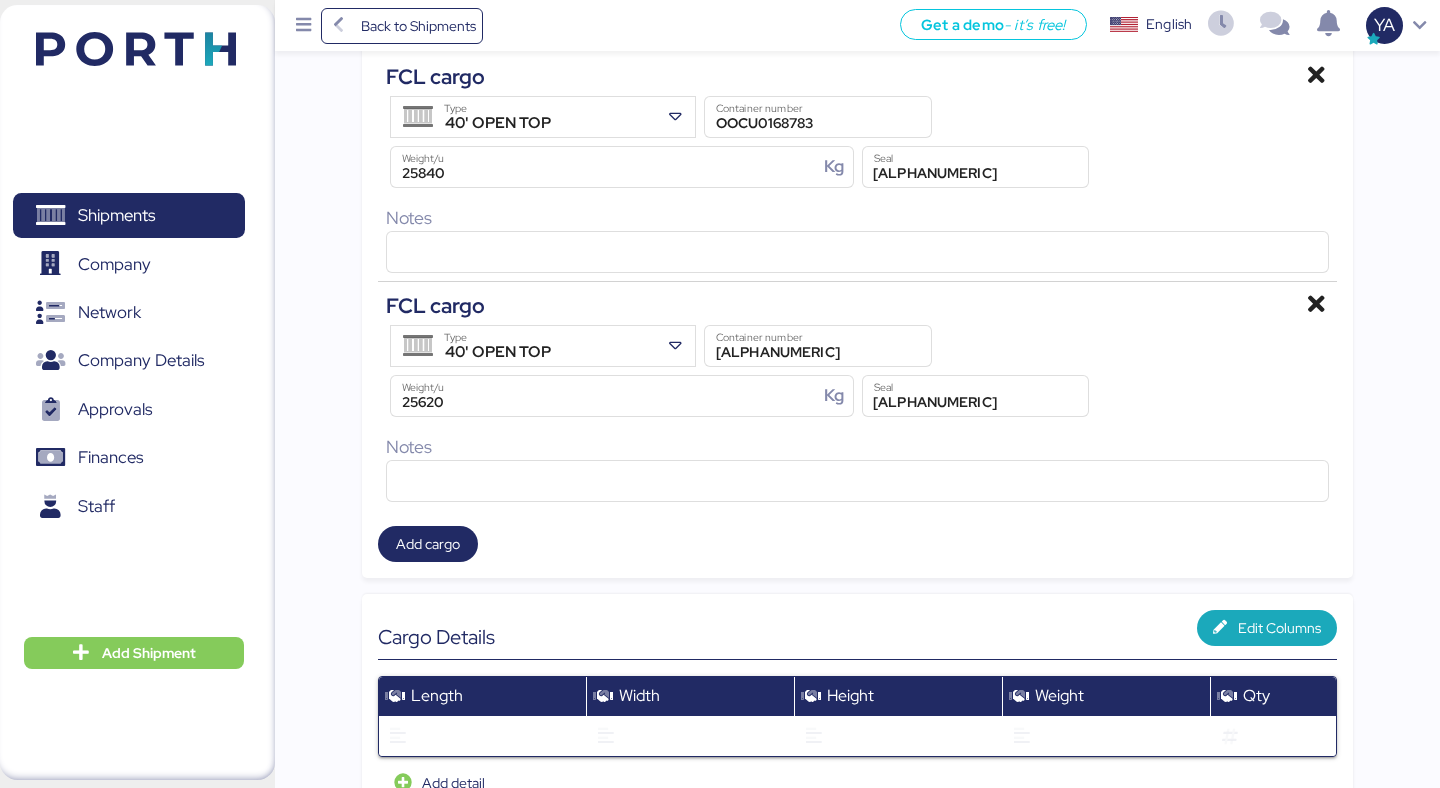 scroll, scrollTop: 0, scrollLeft: 0, axis: both 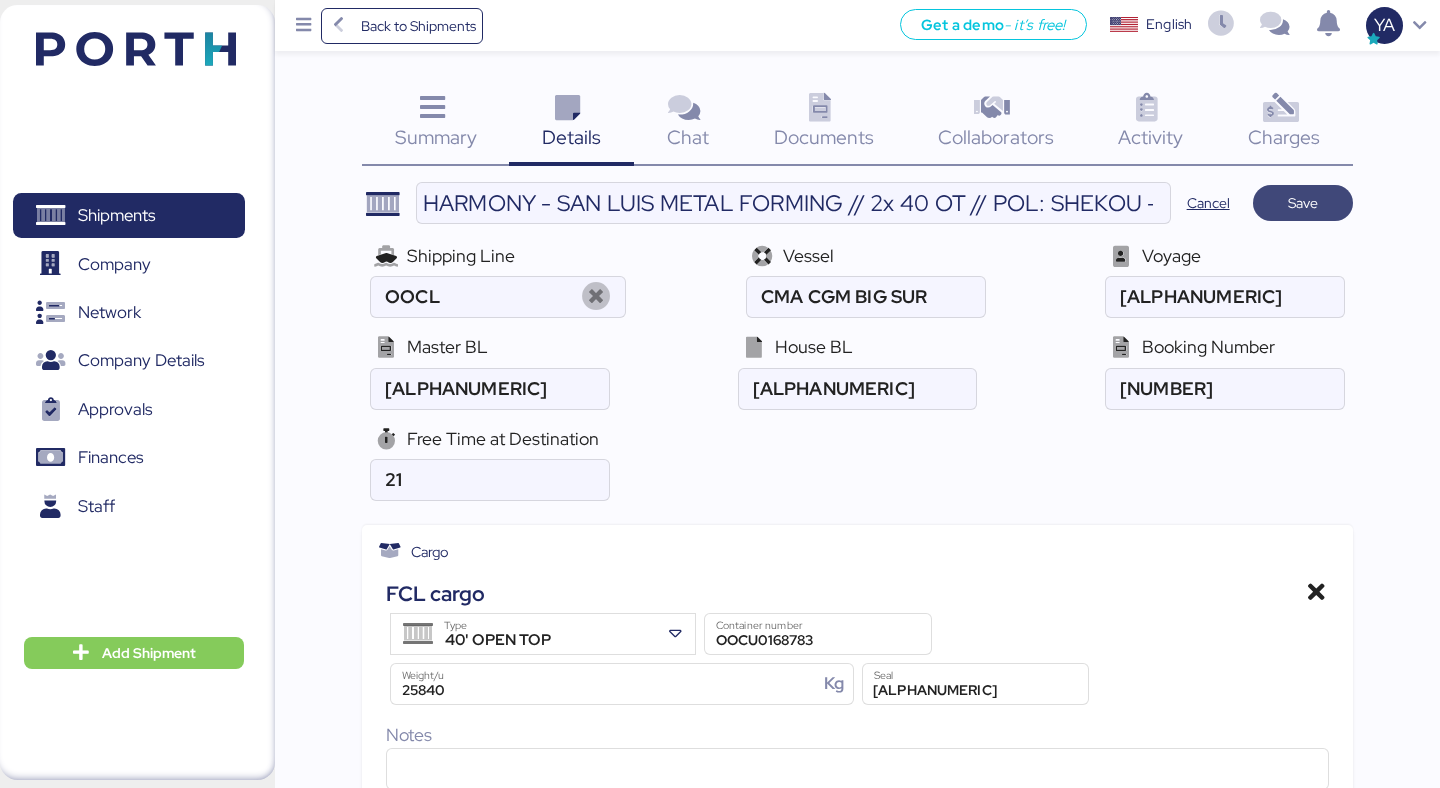 type on "SENCILLOS Y SIN DESCONSOLIDACIÓN" 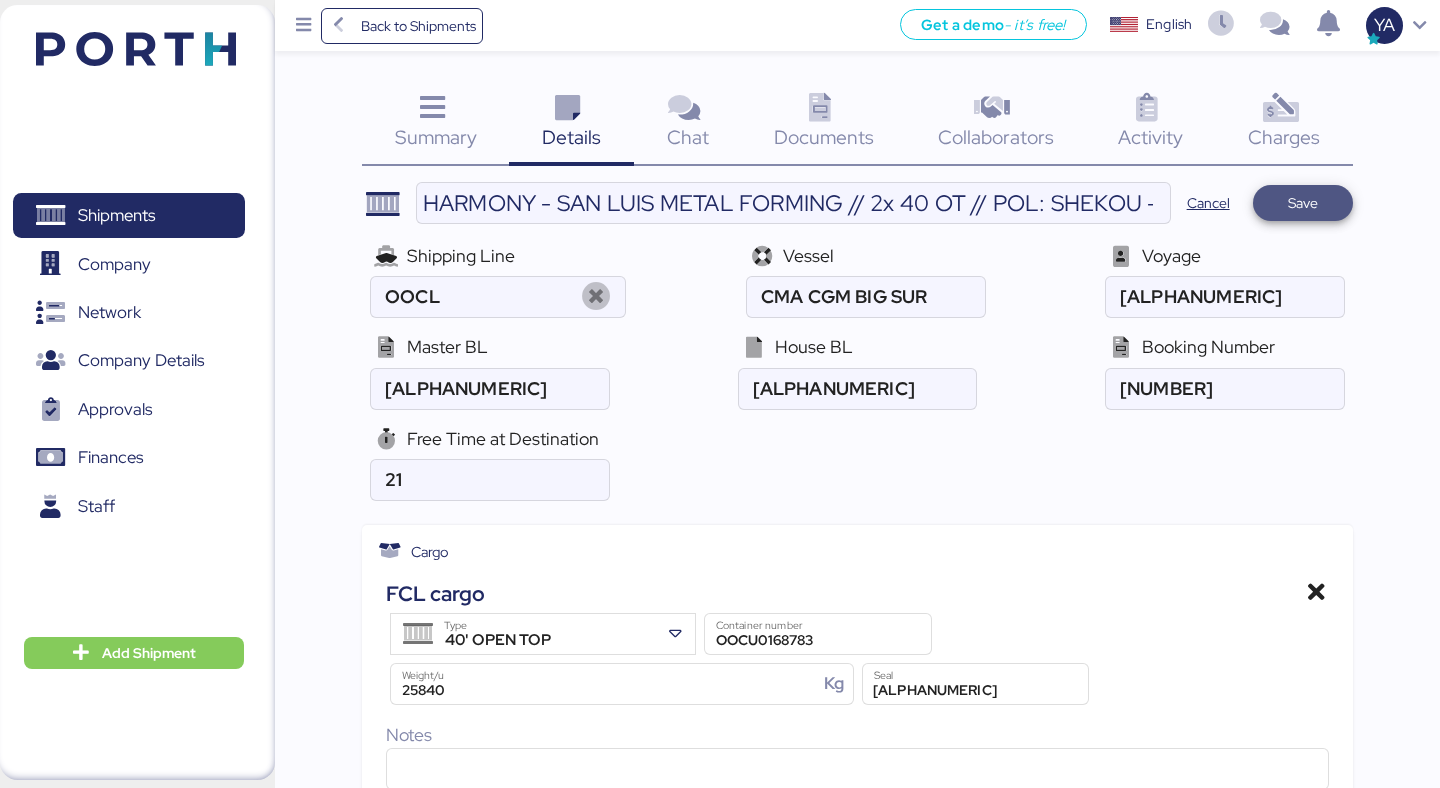 click on "Save" at bounding box center [1303, 203] 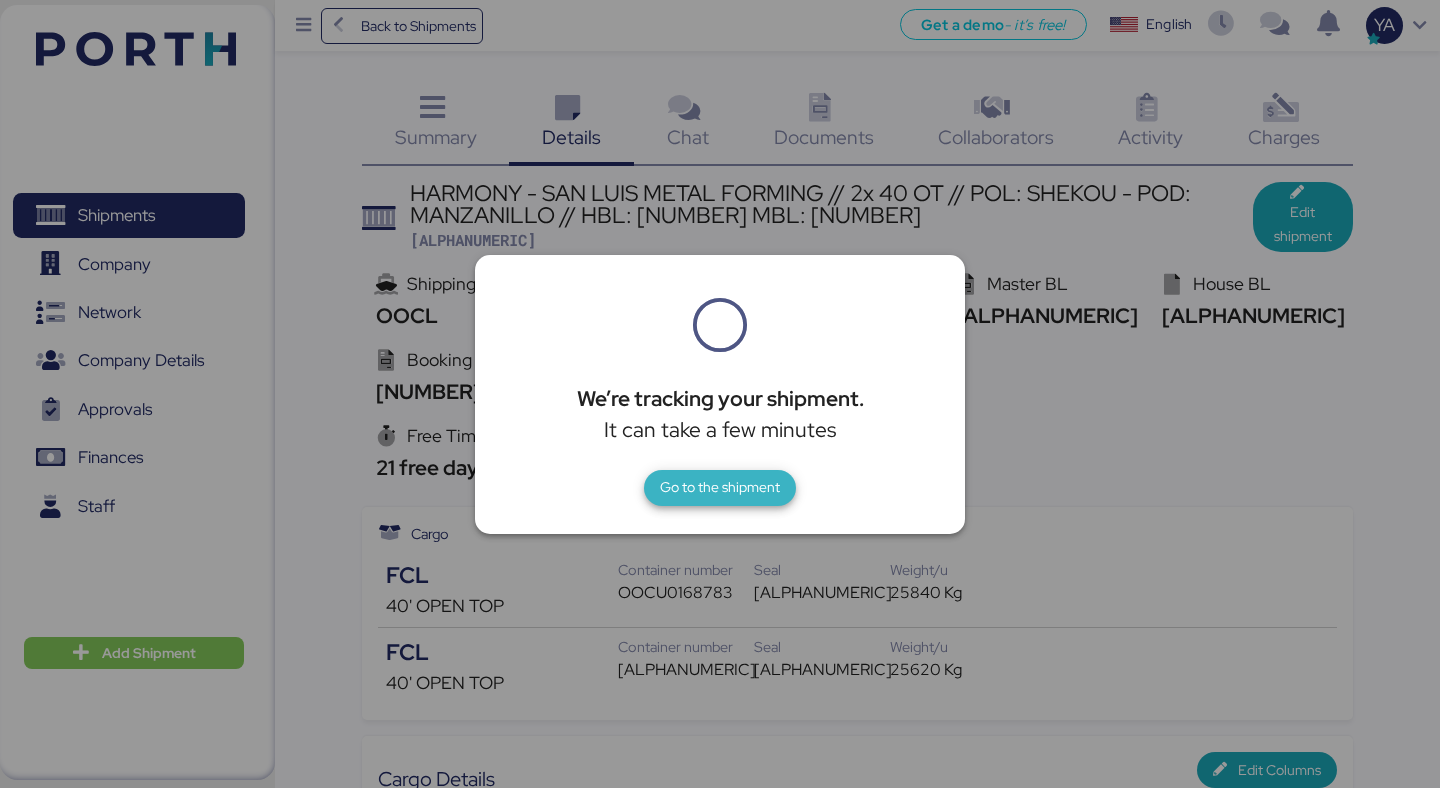 click on "Go to the shipment" at bounding box center [720, 487] 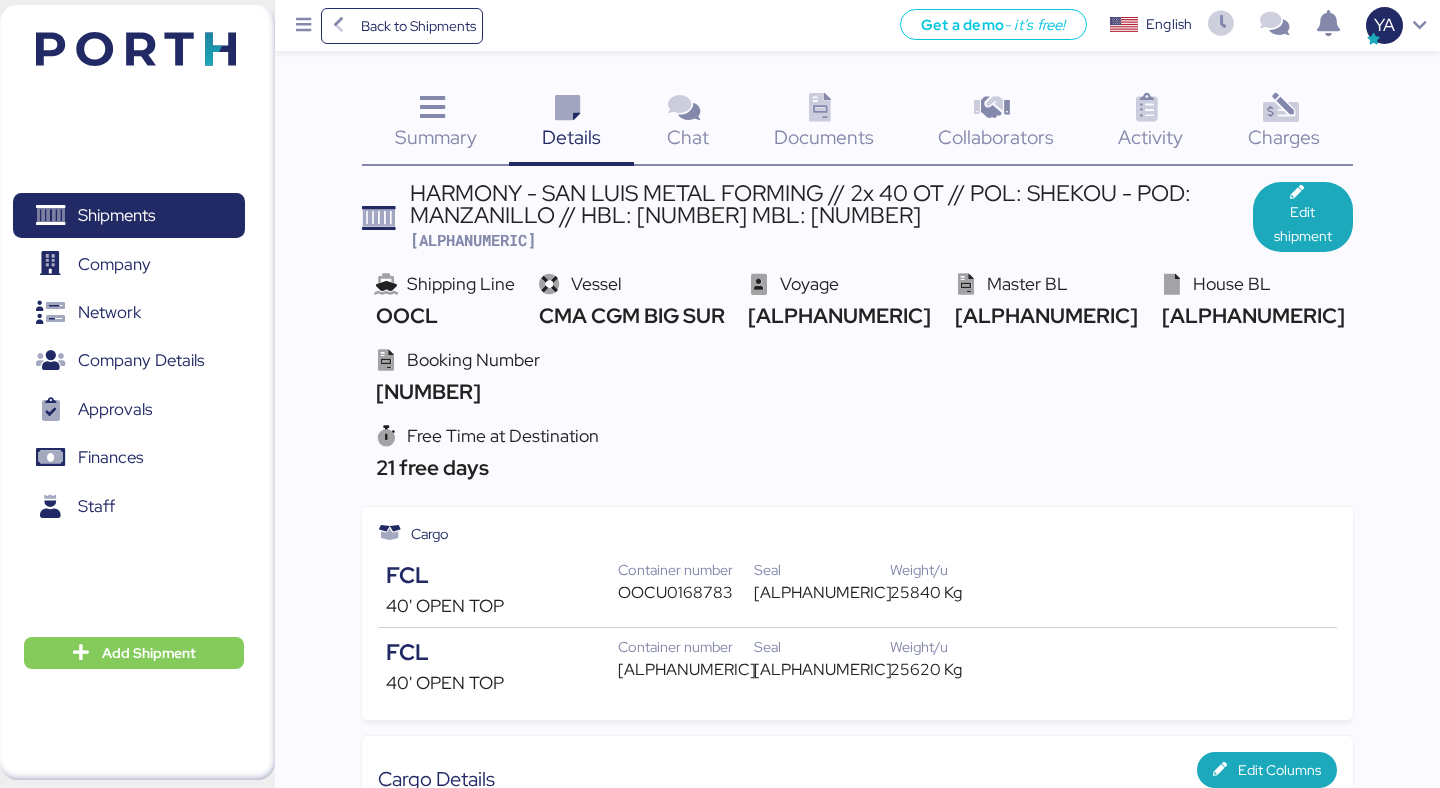 click on "[ALPHANUMERIC]" at bounding box center (686, 670) 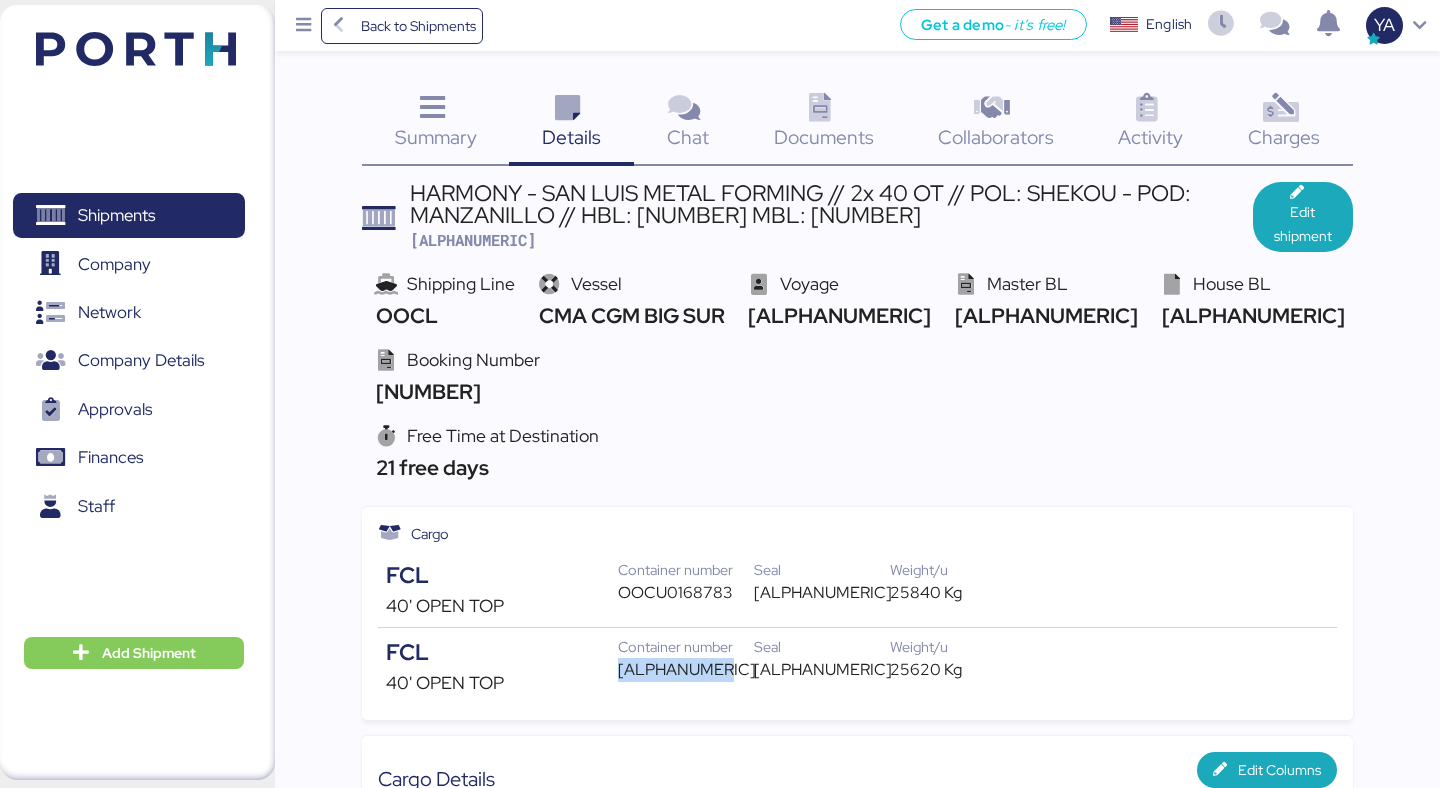 click on "[ALPHANUMERIC]" at bounding box center (686, 670) 